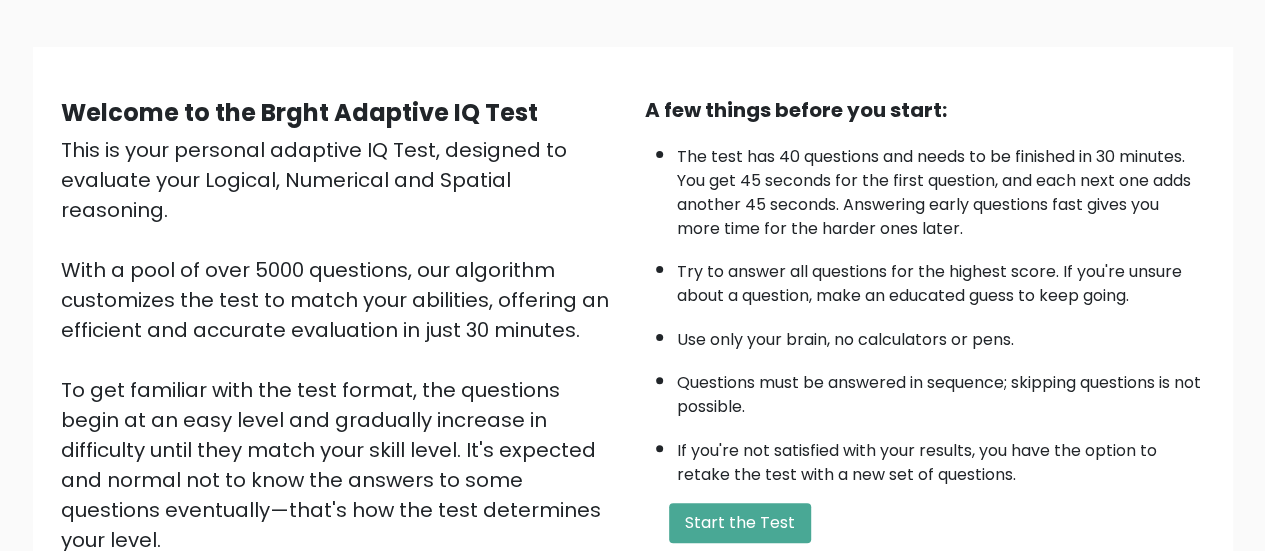 scroll, scrollTop: 112, scrollLeft: 0, axis: vertical 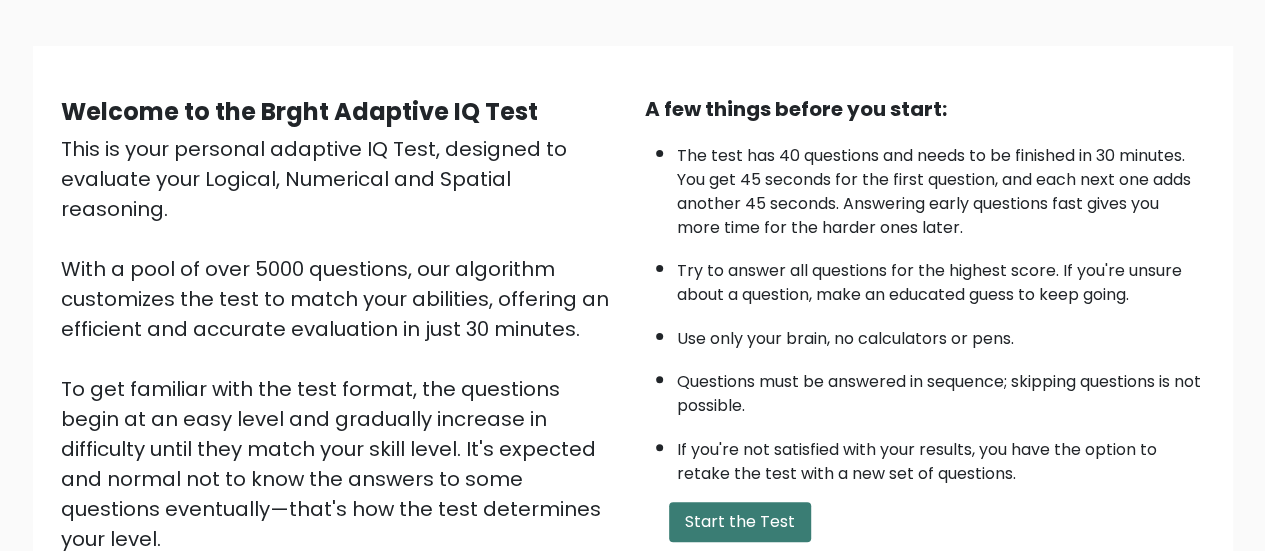click on "Start the Test" at bounding box center [740, 522] 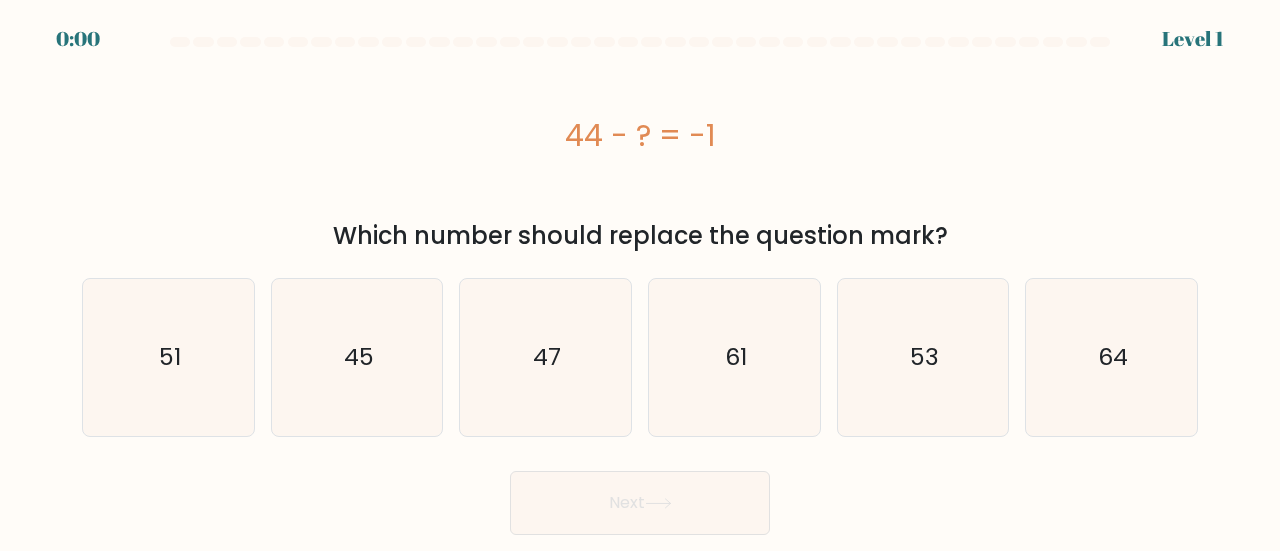 scroll, scrollTop: 0, scrollLeft: 0, axis: both 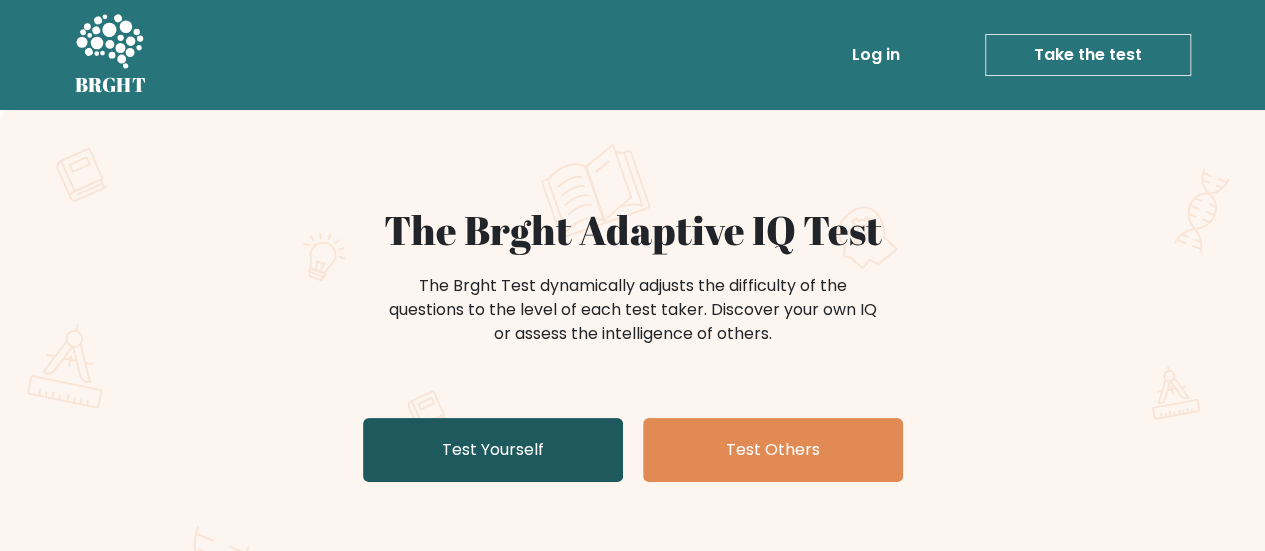 click on "Test Yourself" at bounding box center [493, 450] 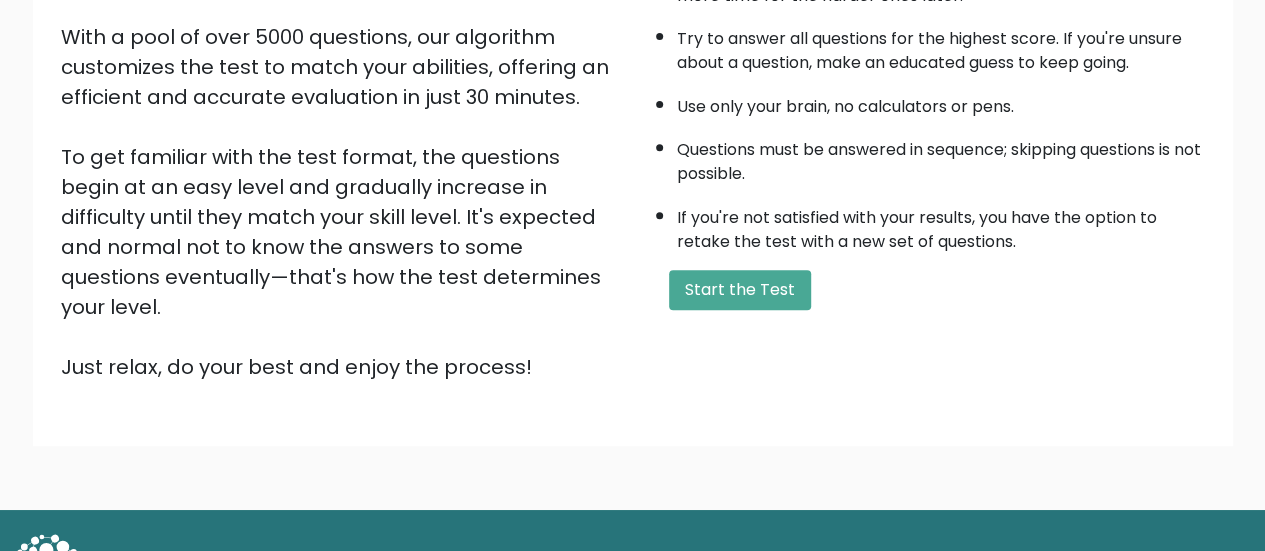 scroll, scrollTop: 350, scrollLeft: 0, axis: vertical 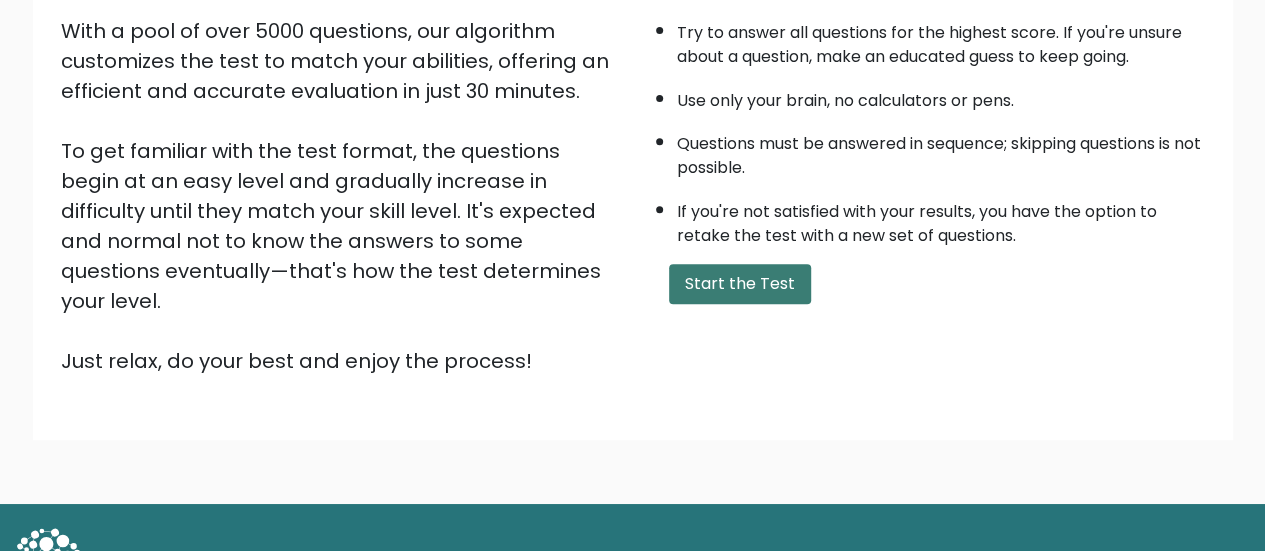 click on "Start the Test" at bounding box center [740, 284] 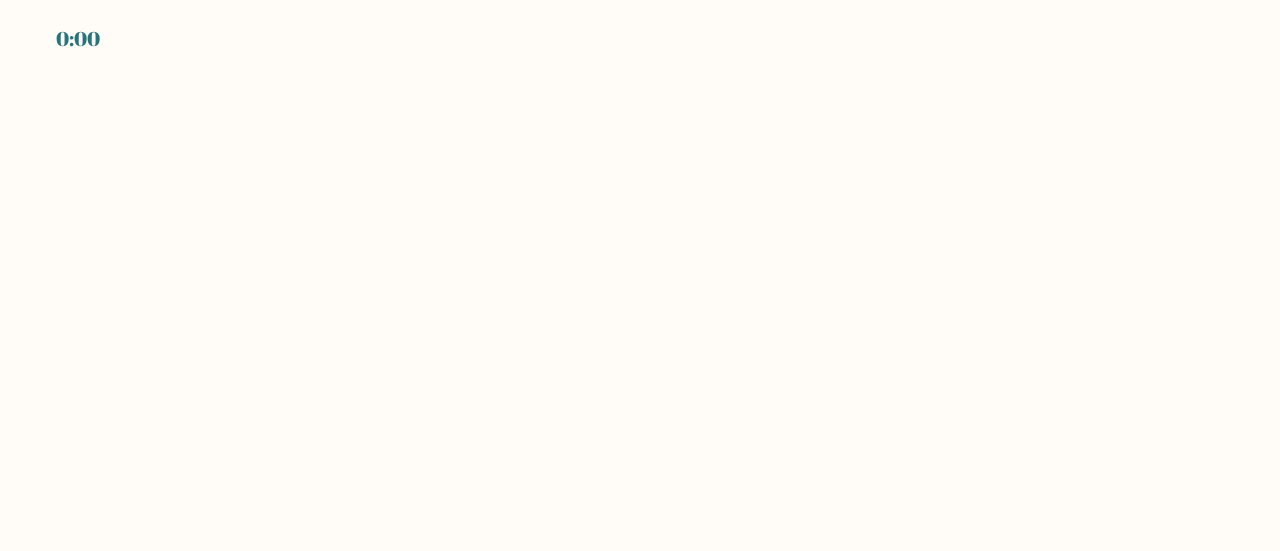 scroll, scrollTop: 0, scrollLeft: 0, axis: both 